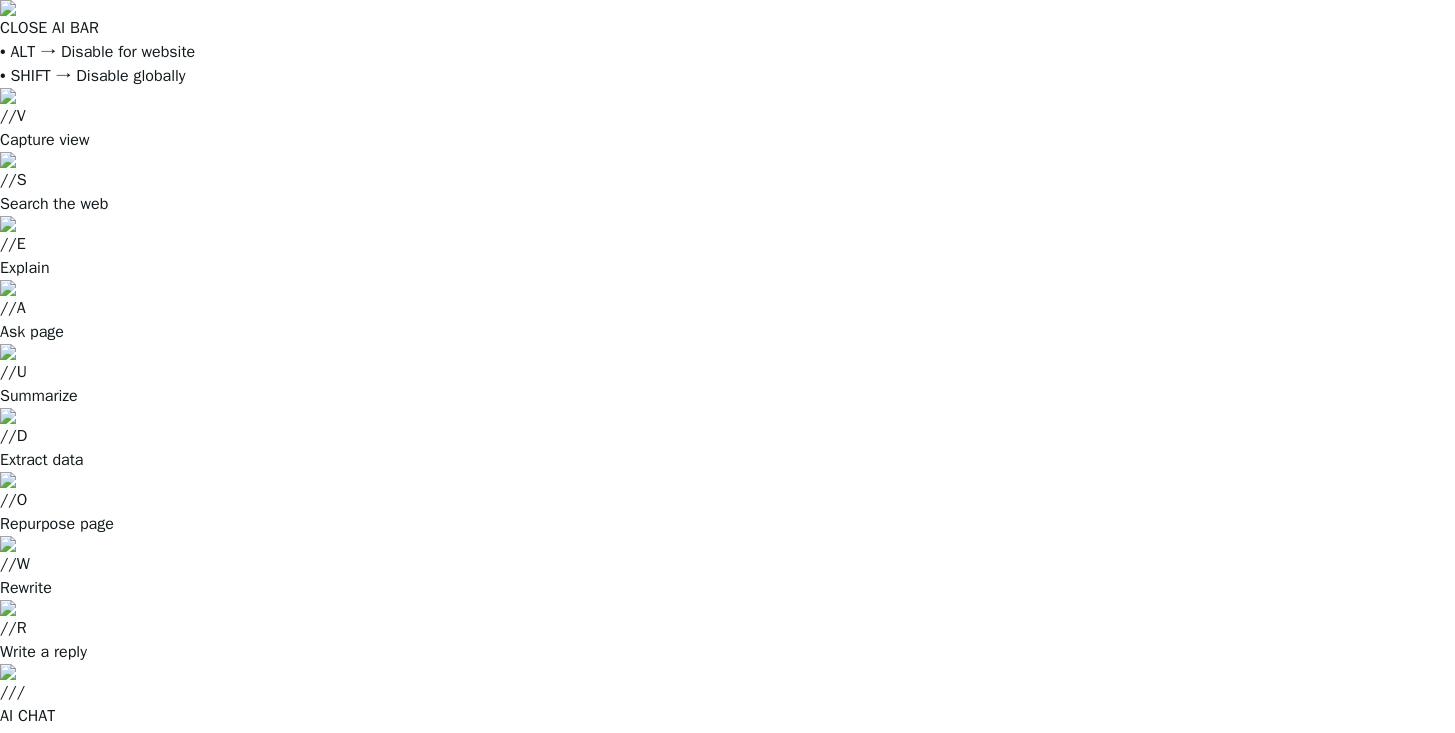 scroll, scrollTop: 0, scrollLeft: 0, axis: both 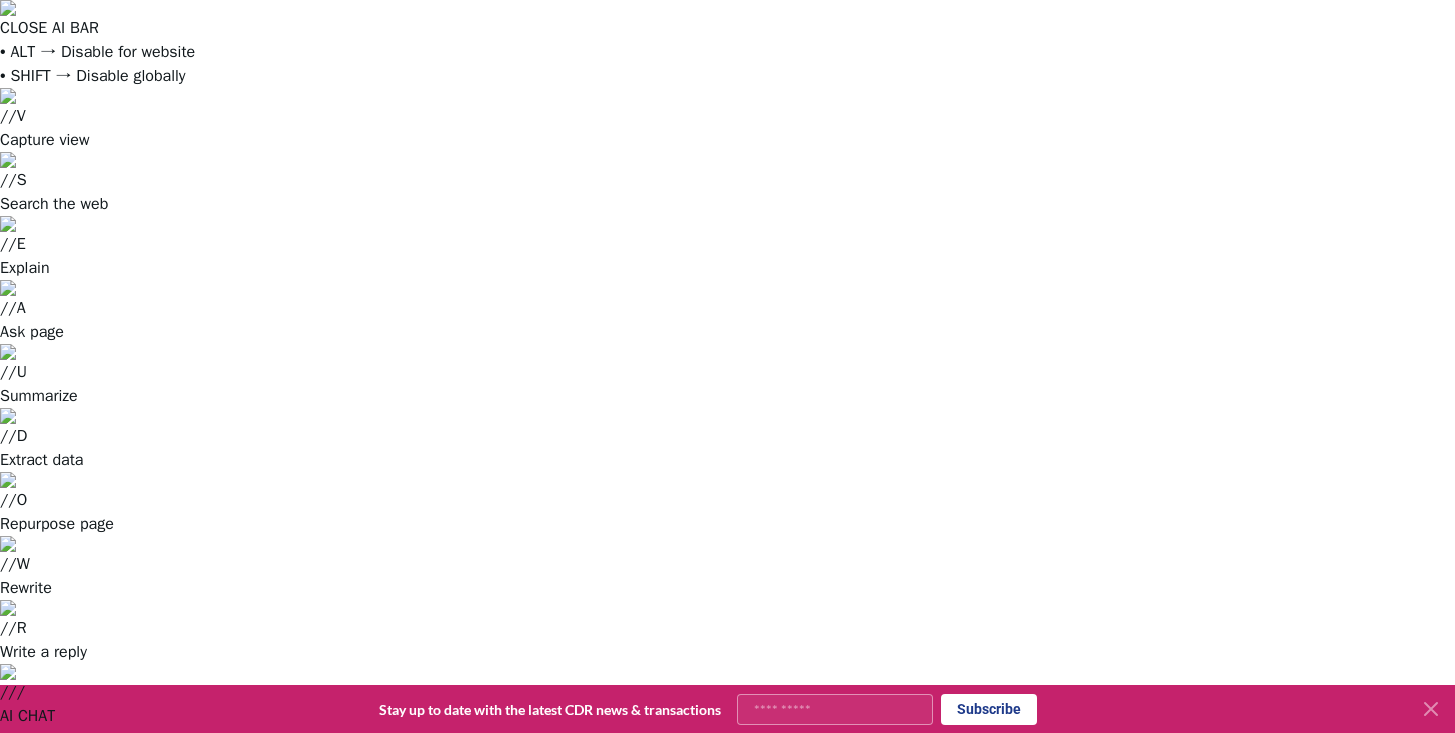 click 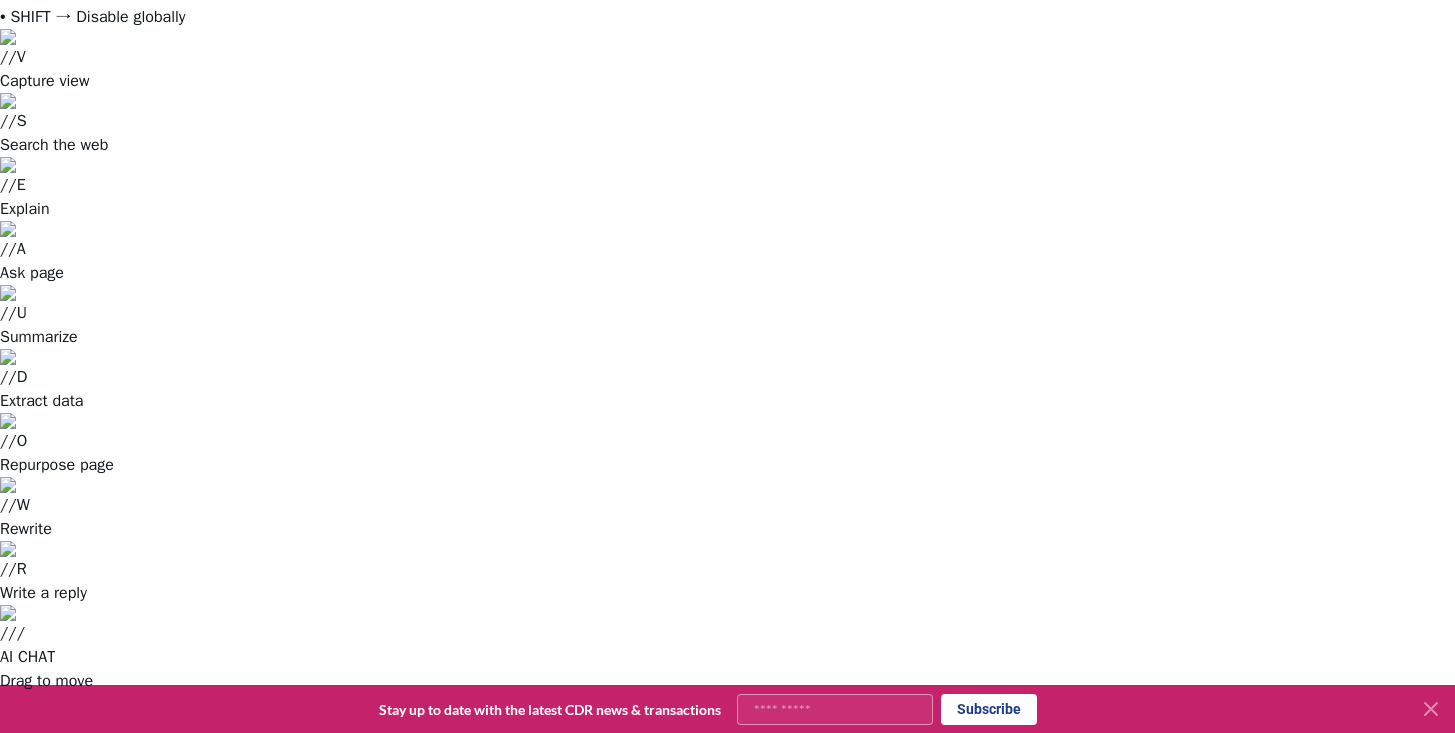 scroll, scrollTop: 0, scrollLeft: 0, axis: both 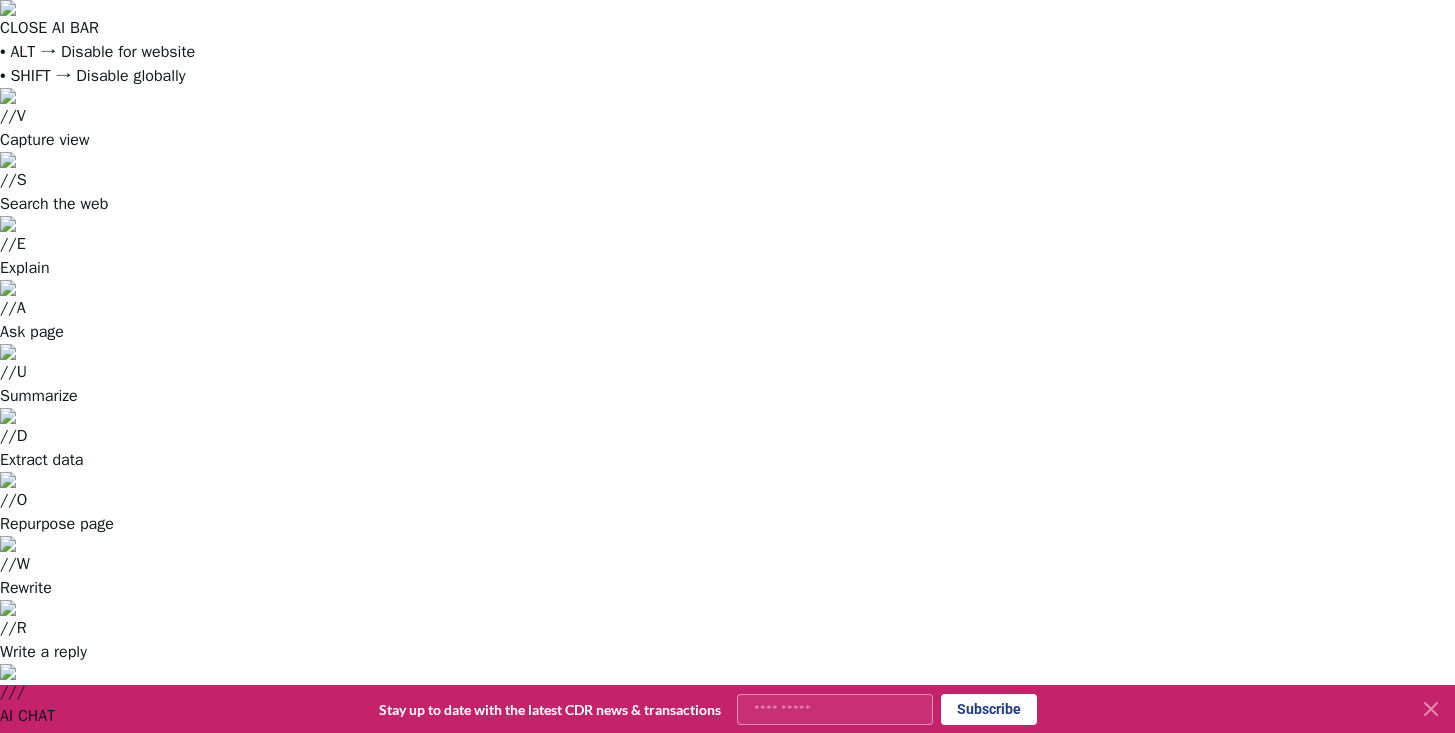 drag, startPoint x: 961, startPoint y: 154, endPoint x: 868, endPoint y: 126, distance: 97.123634 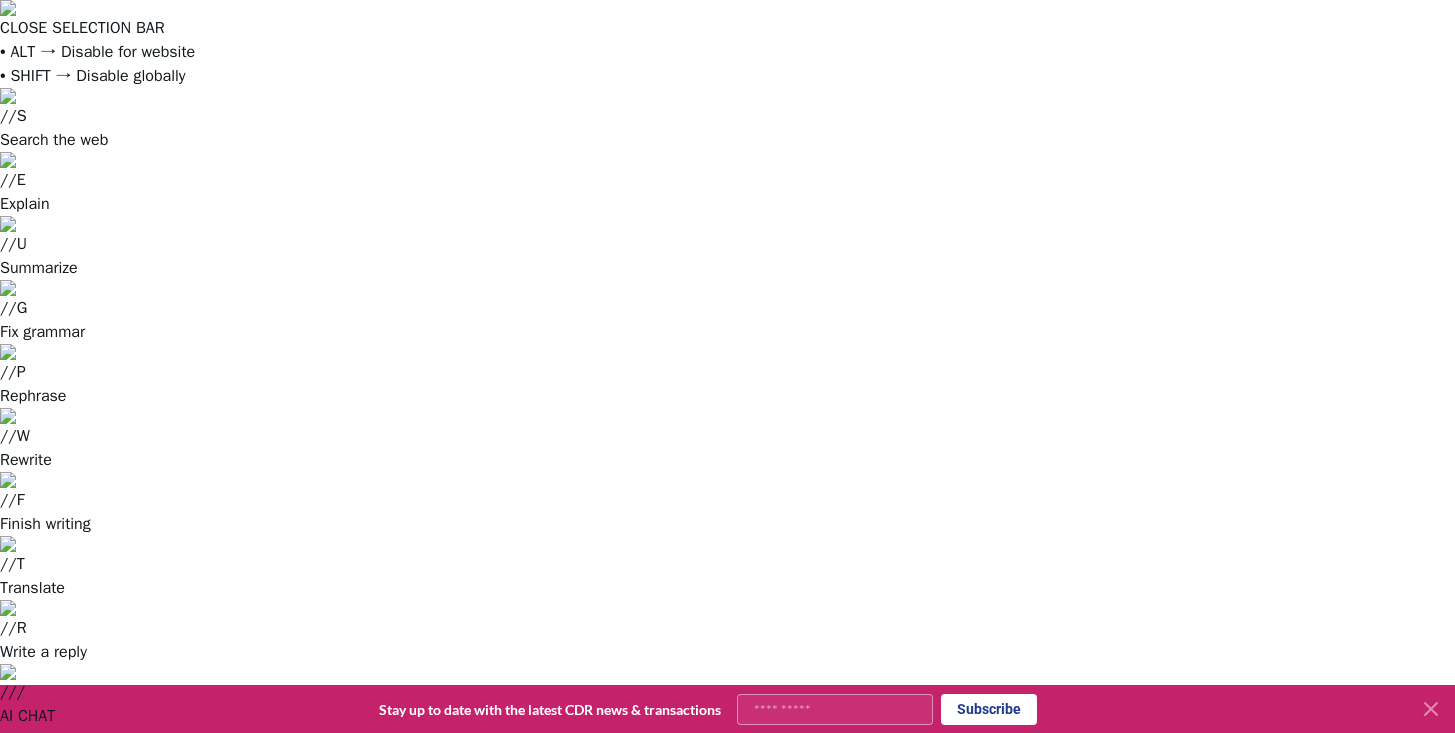click on "10 Gigaton Goal" at bounding box center (902, 871) 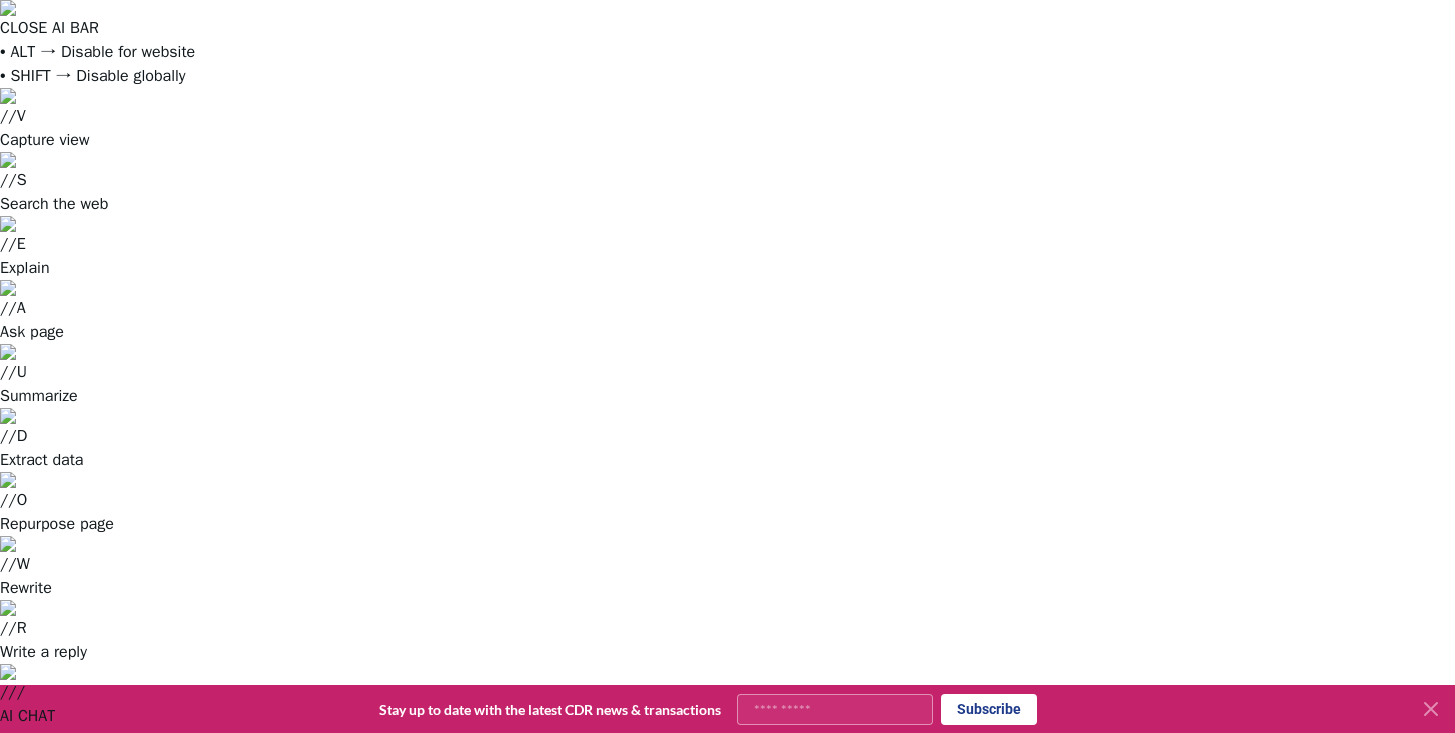 click on "Pricing Survey" at bounding box center [400, 788] 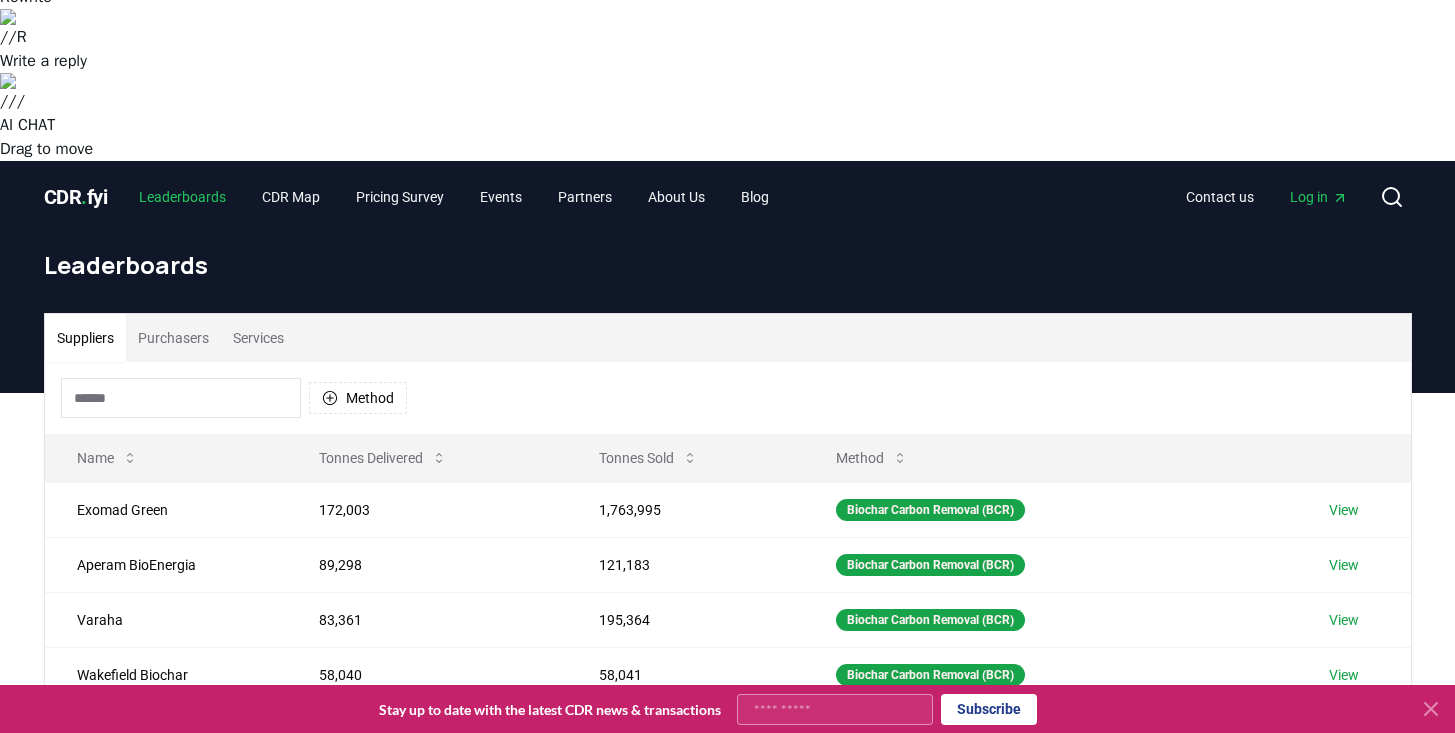 scroll, scrollTop: 0, scrollLeft: 0, axis: both 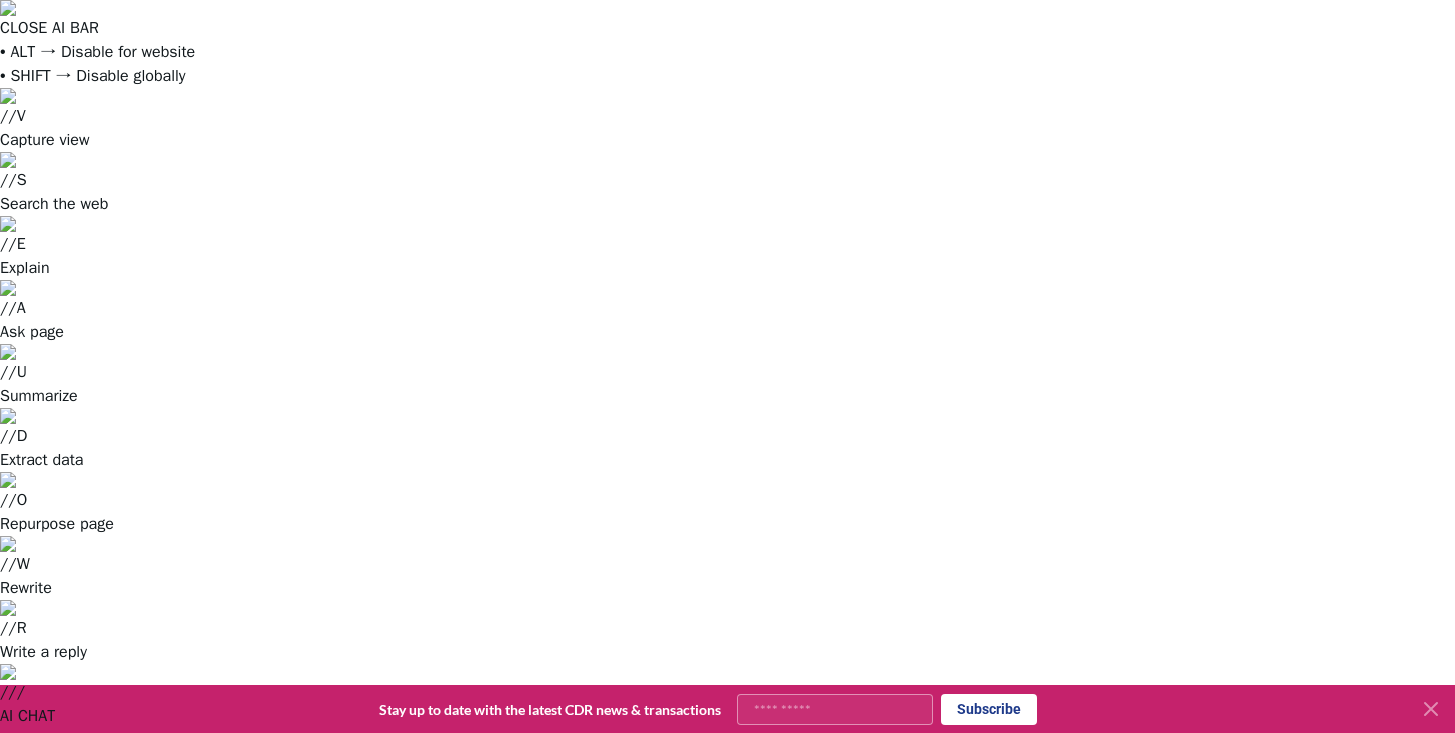 click on "Biochar Carbon Removal (BCR)" at bounding box center (930, 1101) 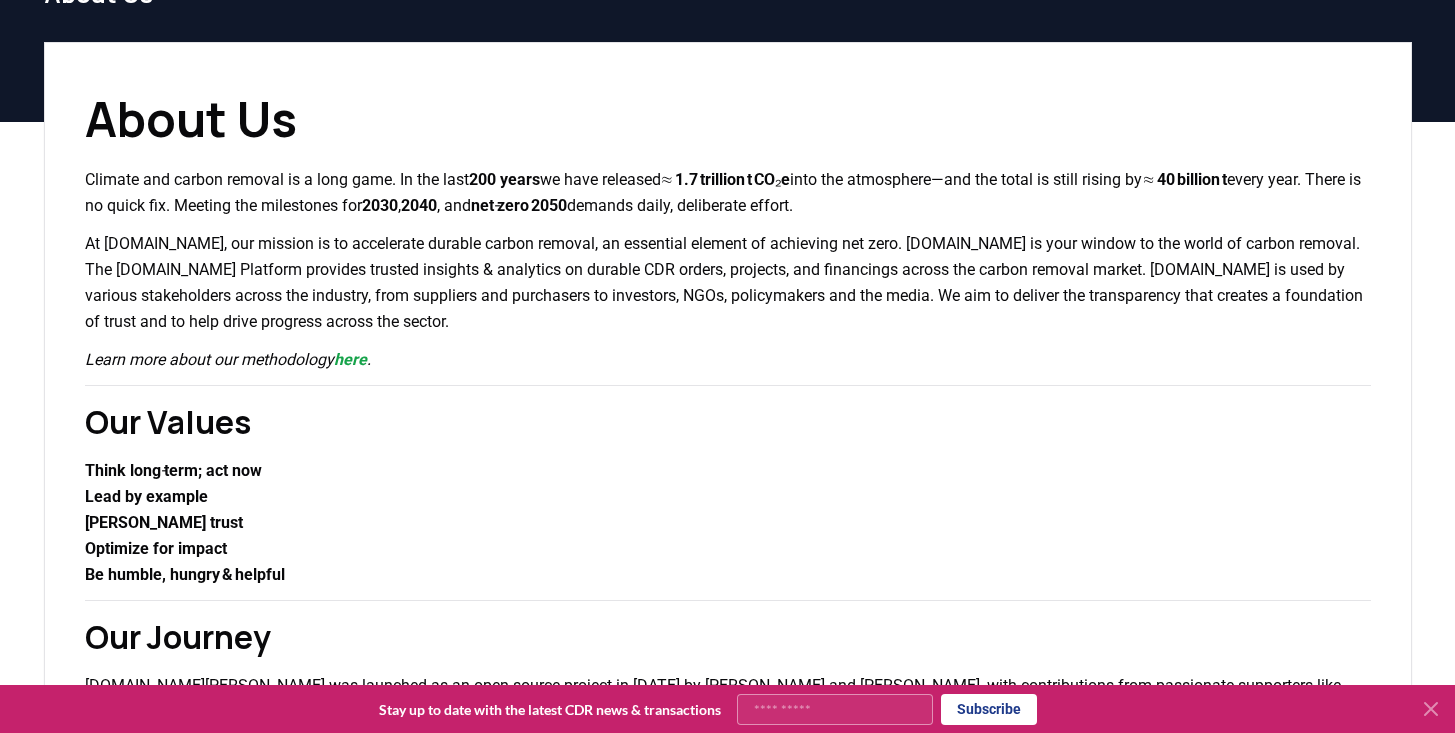 scroll, scrollTop: 862, scrollLeft: 0, axis: vertical 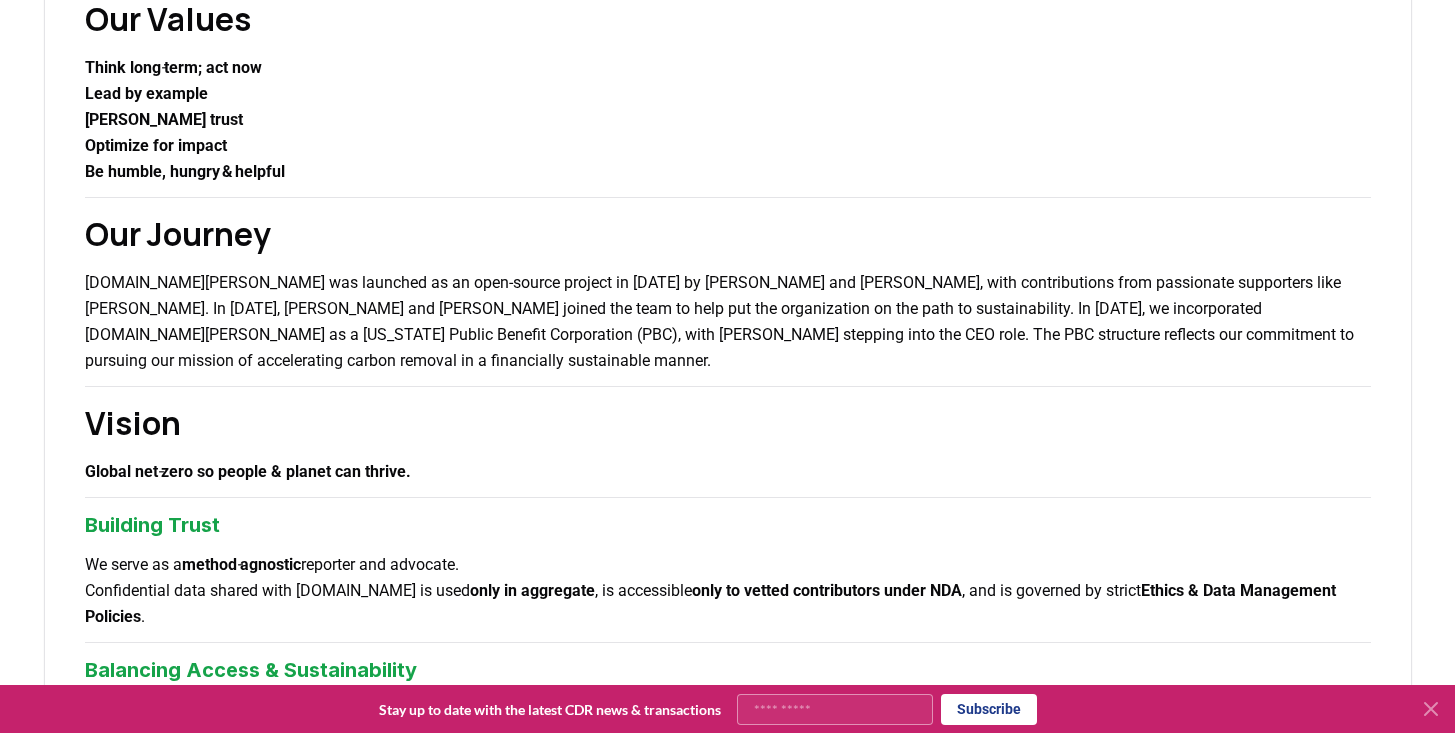 drag, startPoint x: 147, startPoint y: 370, endPoint x: 435, endPoint y: 479, distance: 307.93668 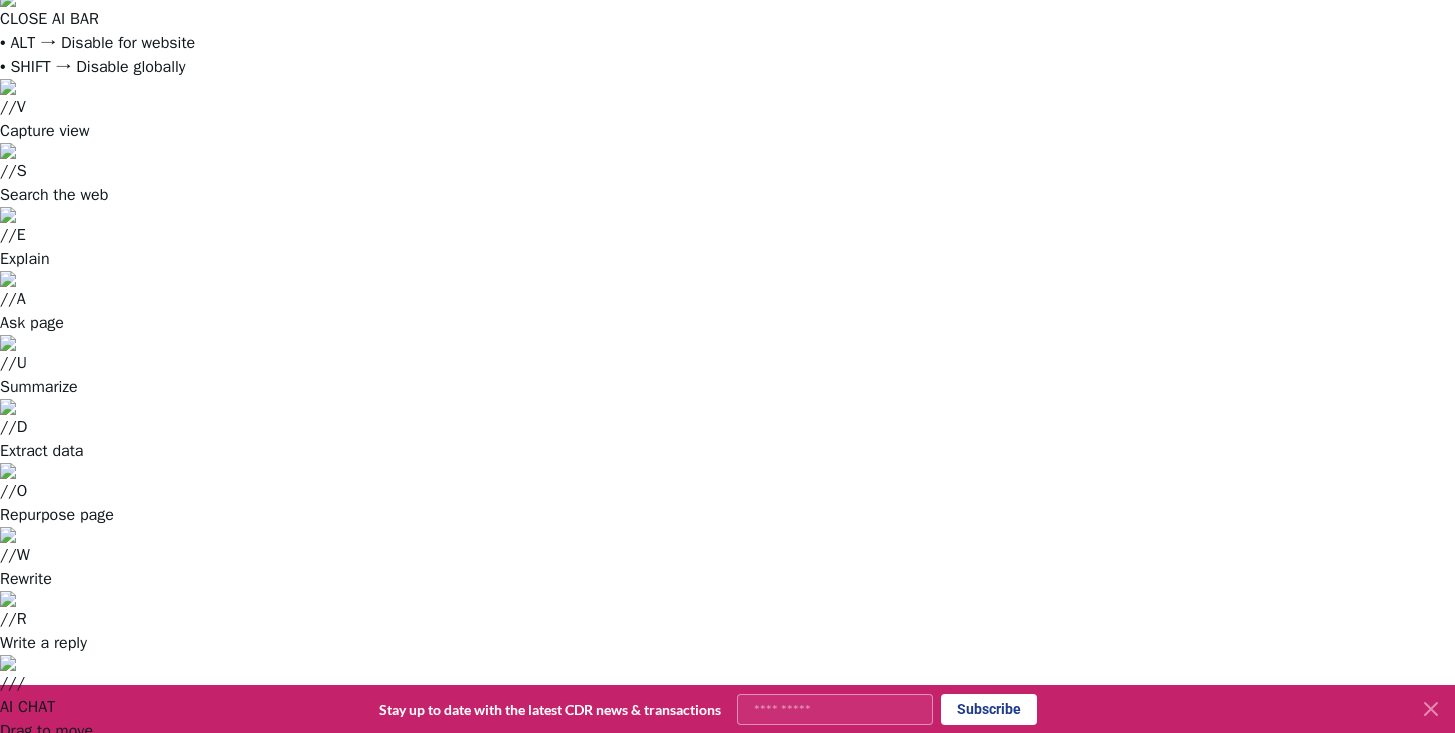 scroll, scrollTop: 0, scrollLeft: 0, axis: both 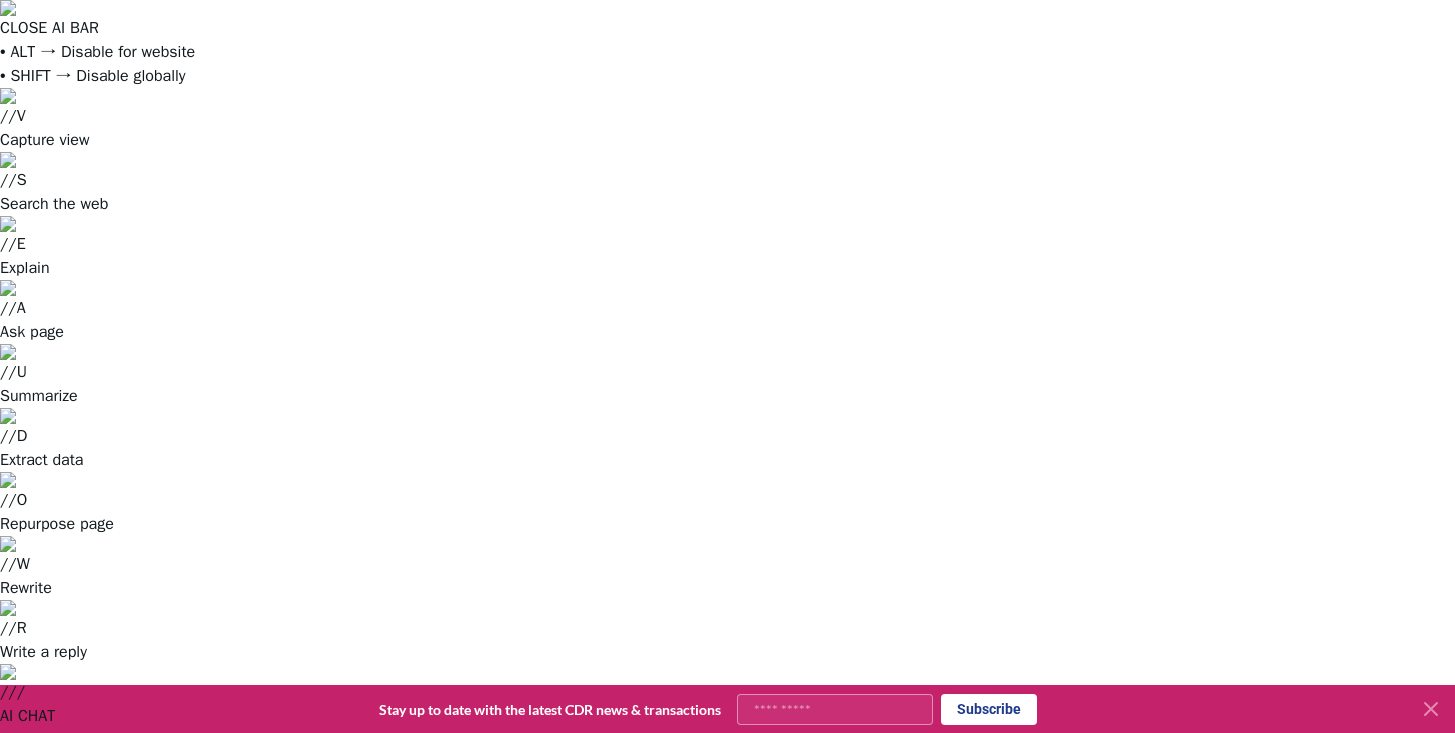 click on "Pricing Survey" at bounding box center [400, 788] 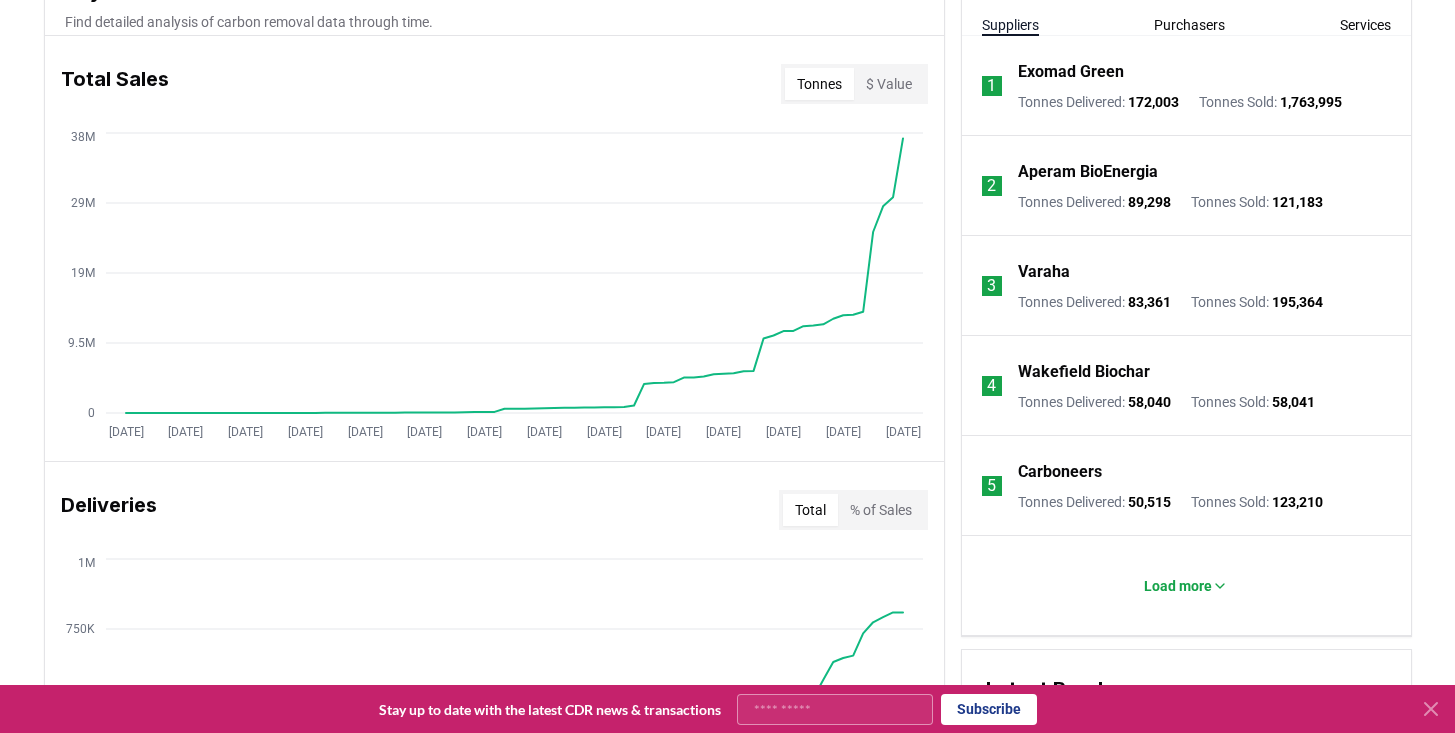 scroll, scrollTop: 1838, scrollLeft: 0, axis: vertical 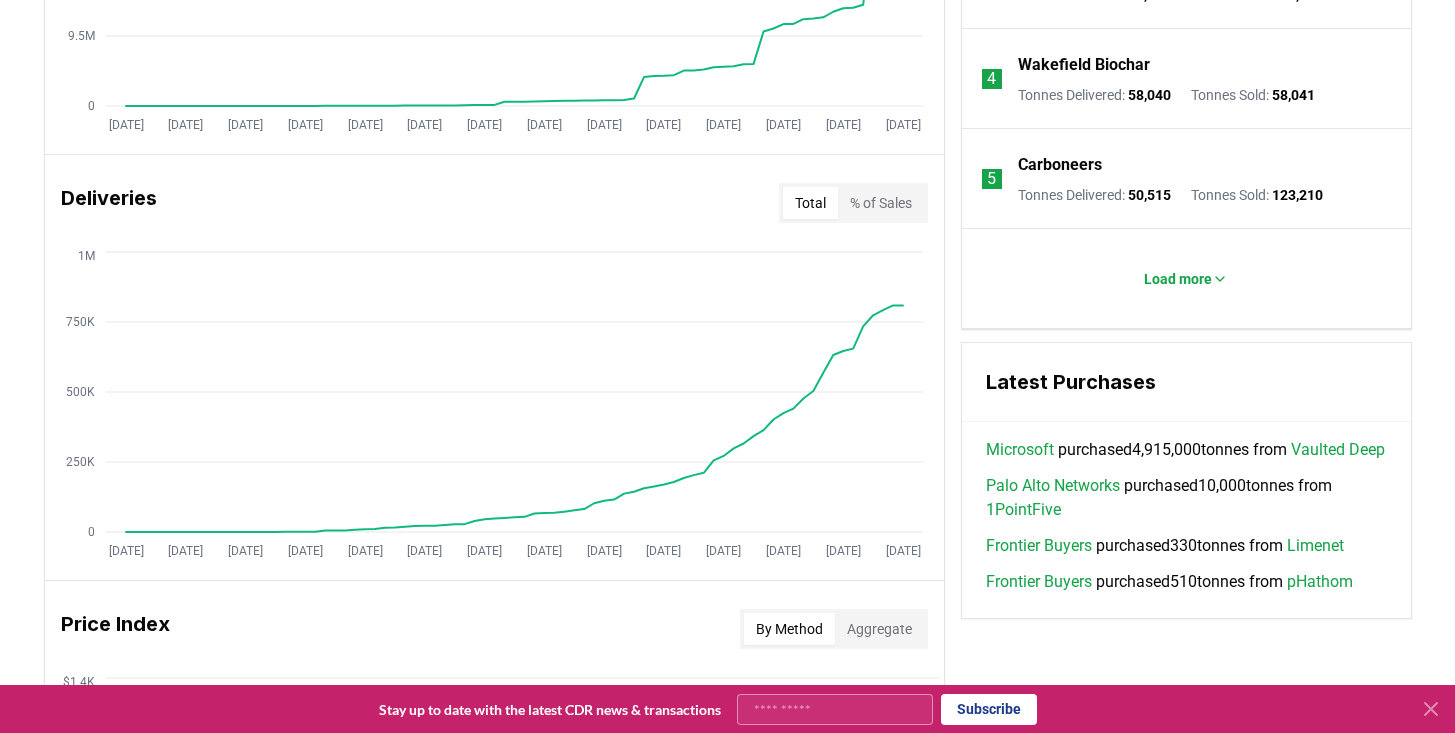 click at bounding box center [1431, 709] 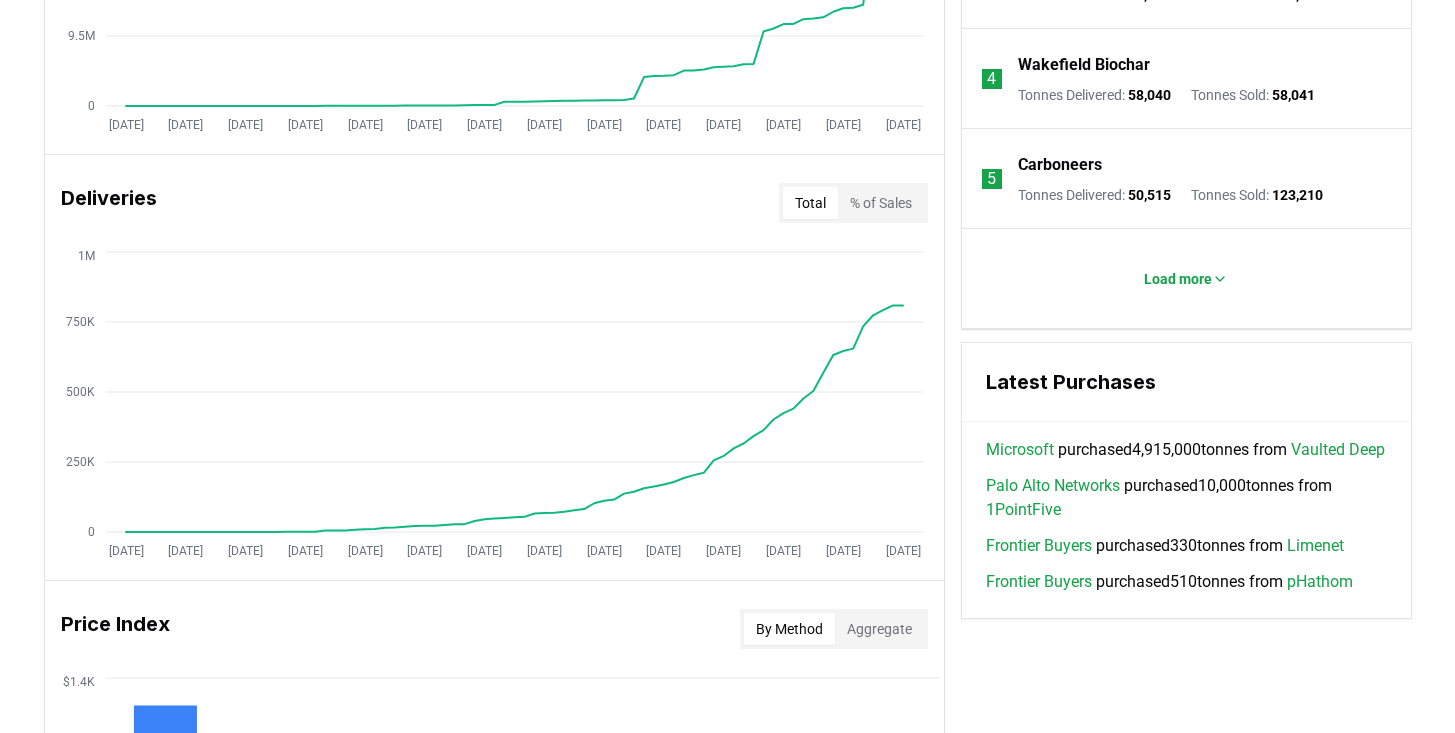 click on "Contact" at bounding box center (577, 1437) 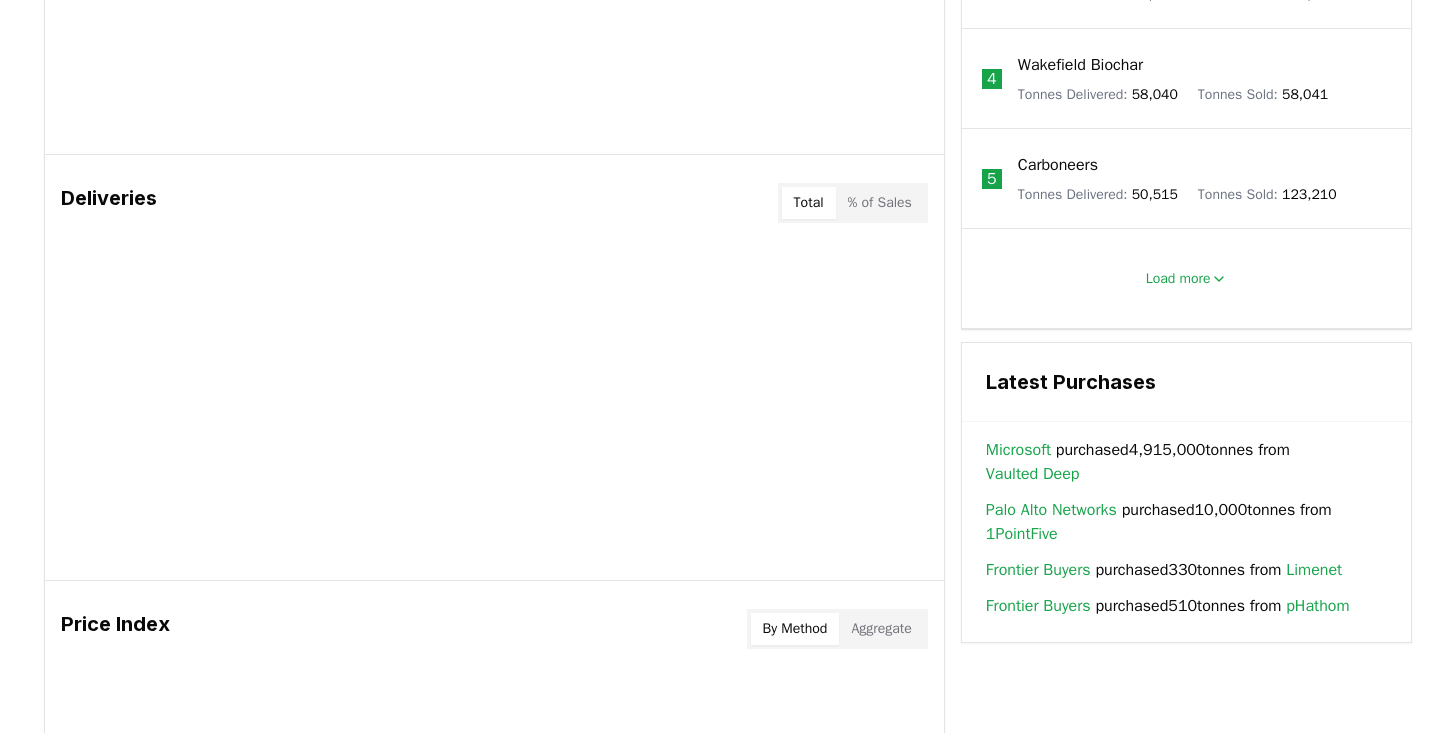 scroll, scrollTop: 1838, scrollLeft: 0, axis: vertical 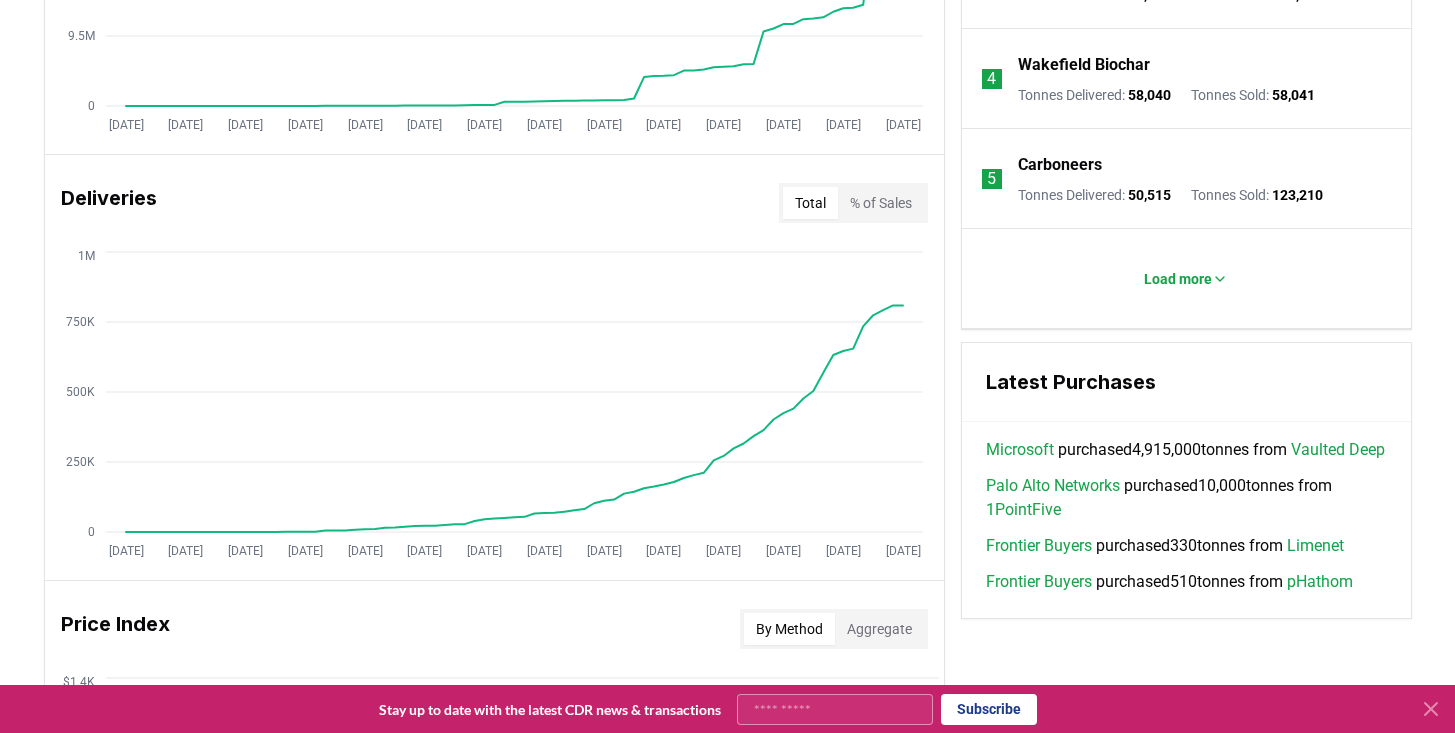 click on "Leaderboards" at bounding box center (577, 1241) 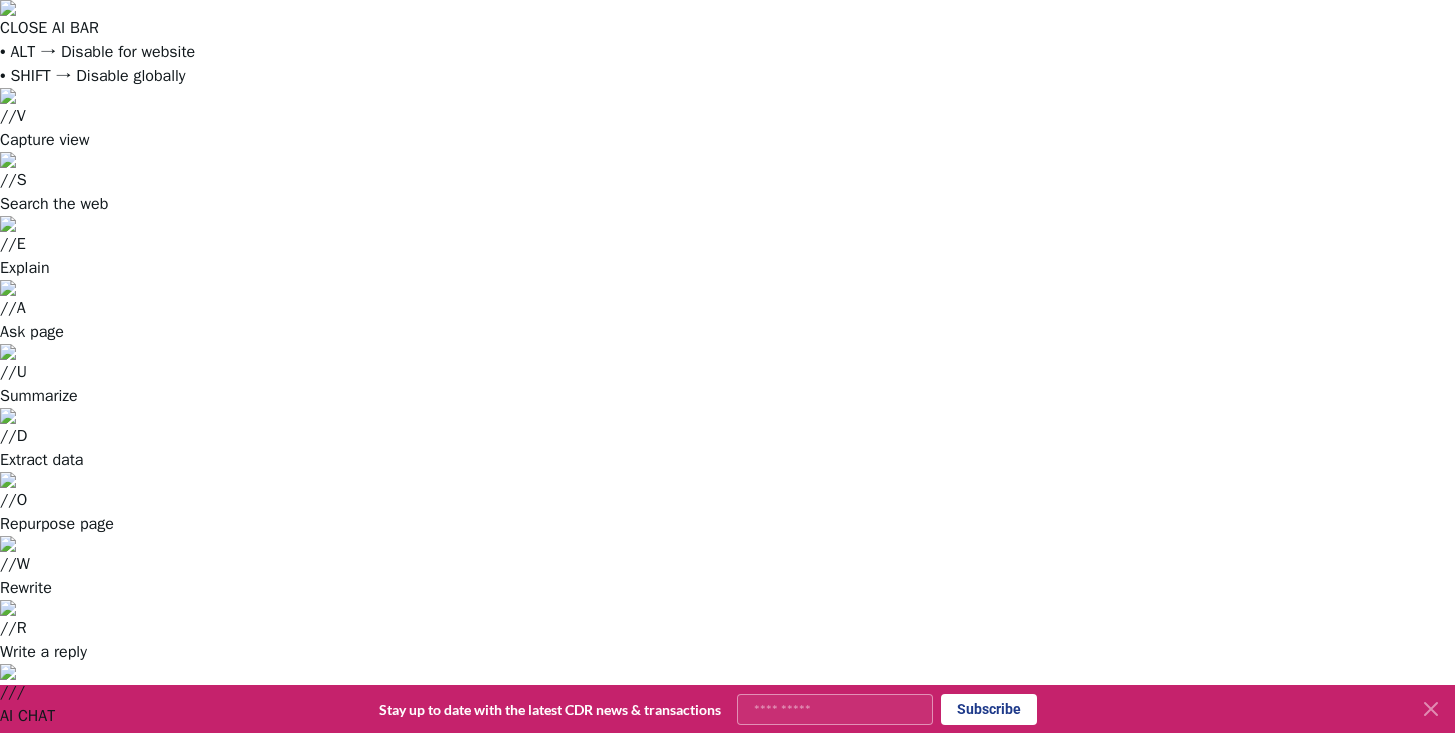 click on "About Us" at bounding box center (676, 788) 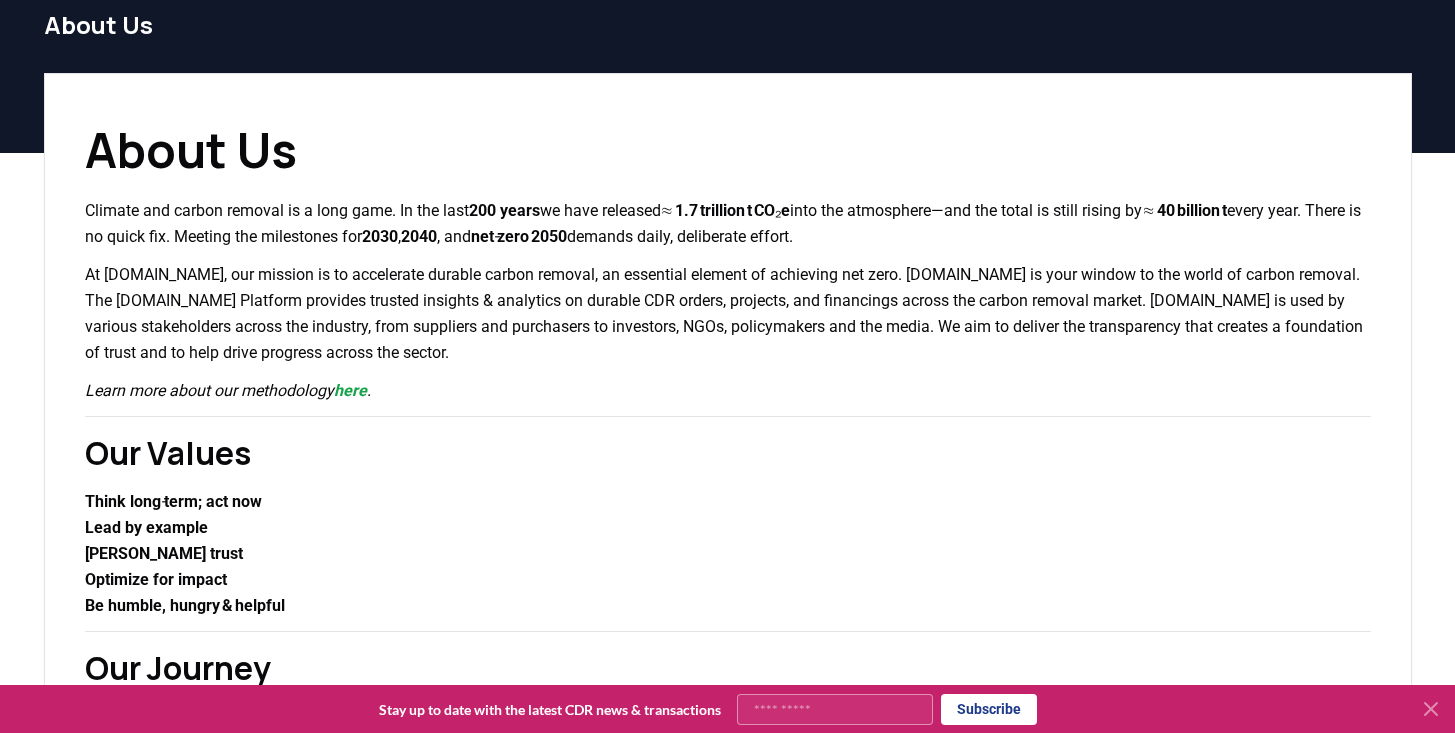 scroll, scrollTop: 89, scrollLeft: 0, axis: vertical 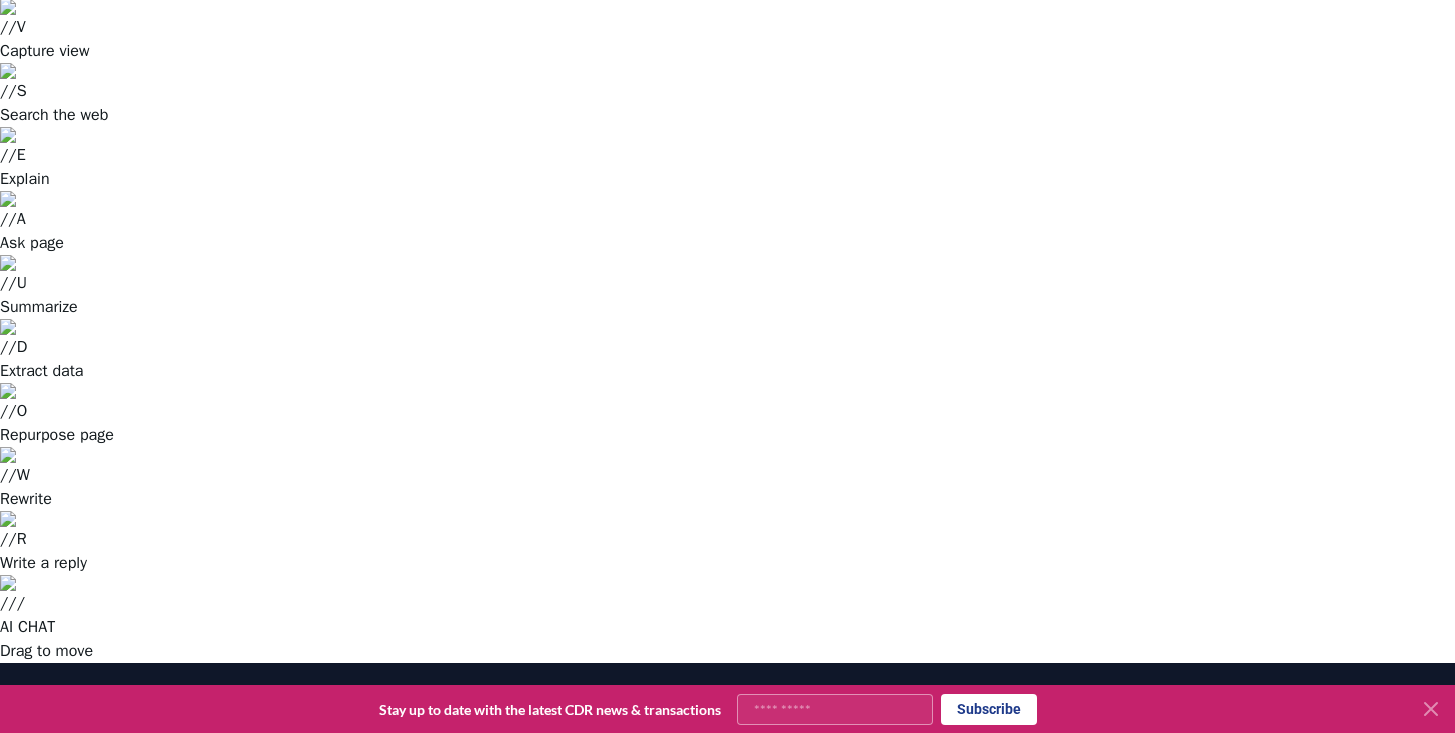 click on "here" at bounding box center (350, 1132) 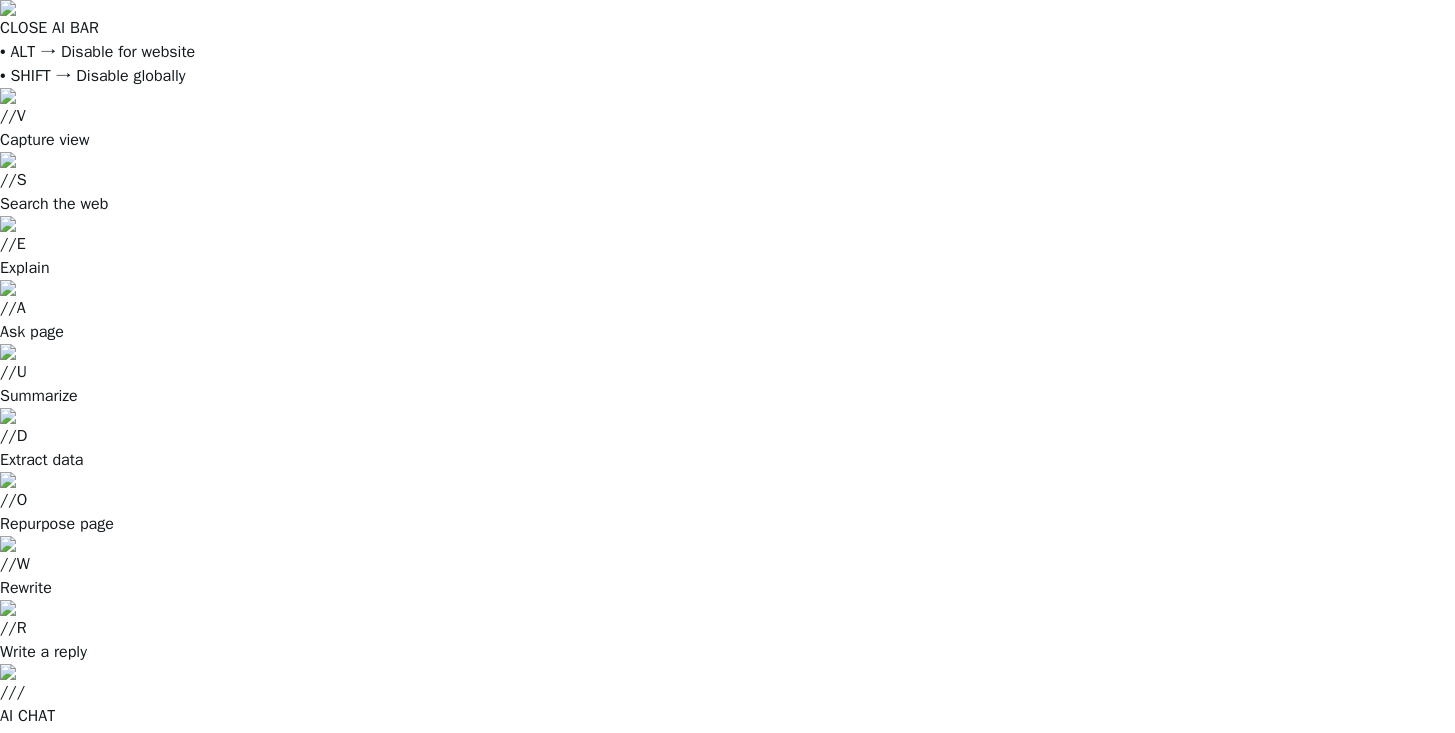 scroll, scrollTop: 0, scrollLeft: 0, axis: both 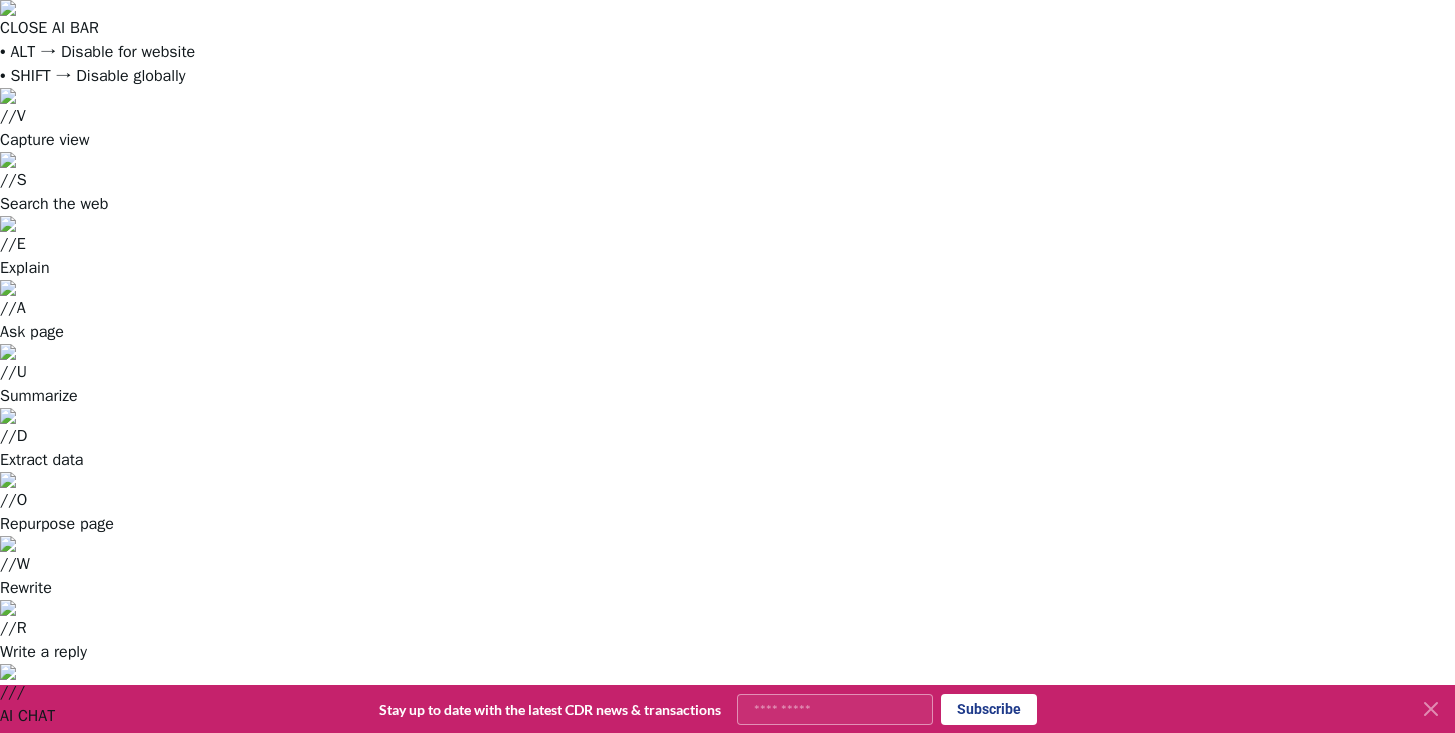 click on "CDR Map" at bounding box center (291, 788) 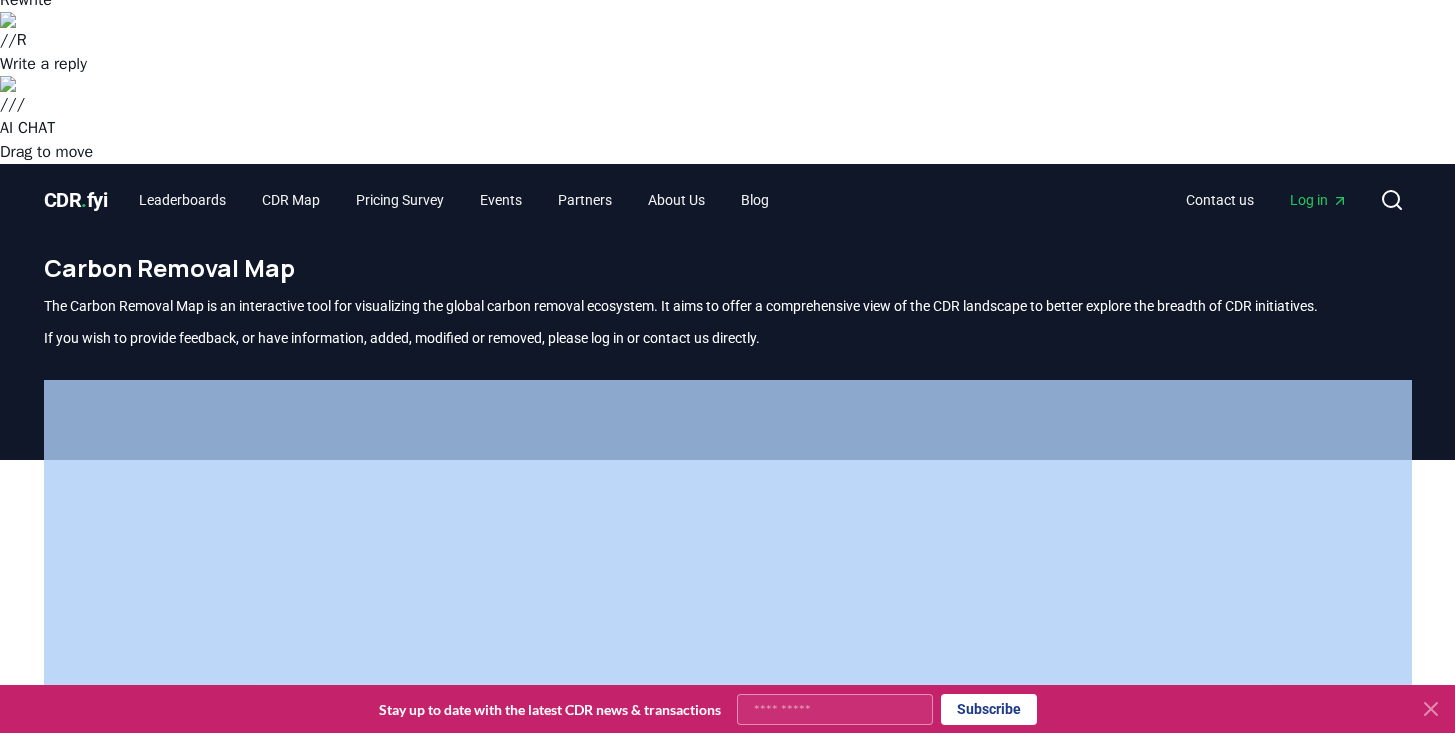 drag, startPoint x: 643, startPoint y: 436, endPoint x: 652, endPoint y: 568, distance: 132.30646 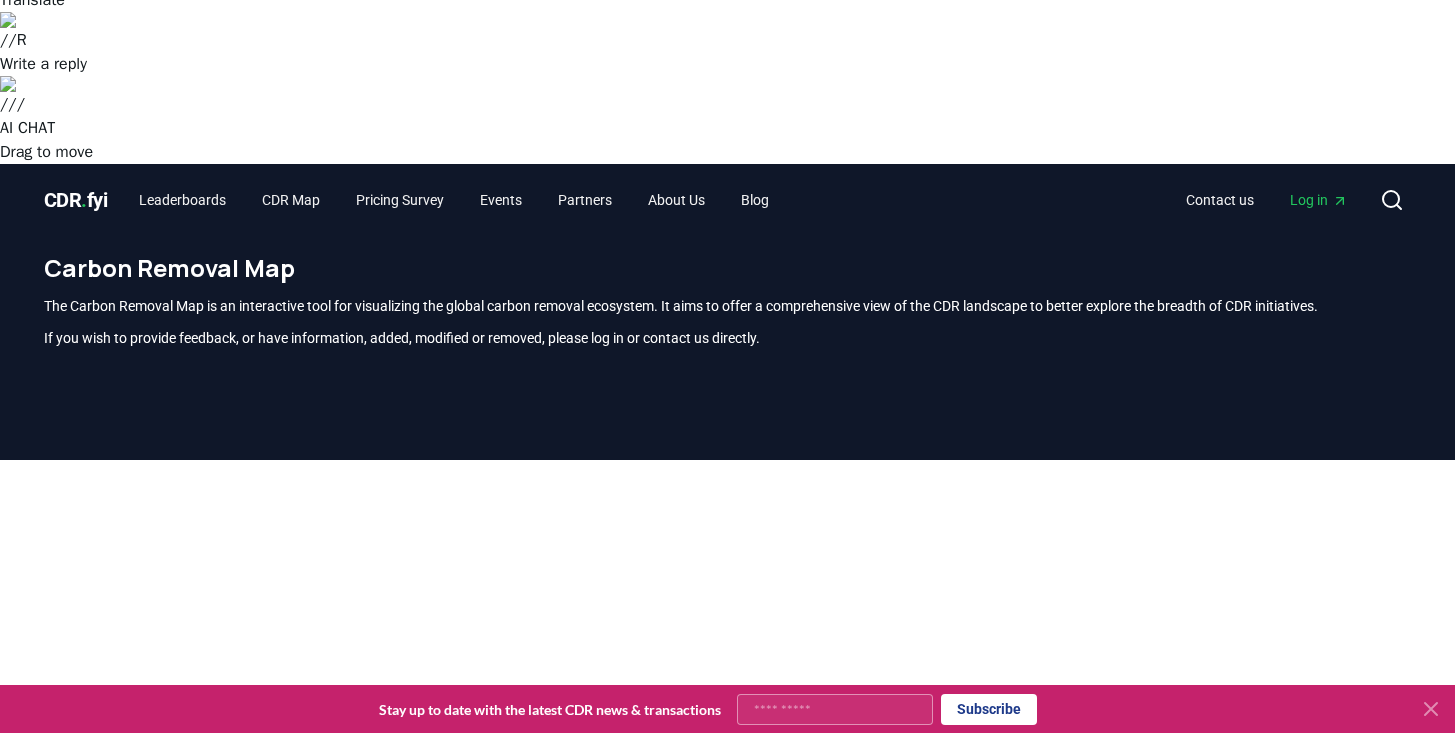 click at bounding box center (727, 826) 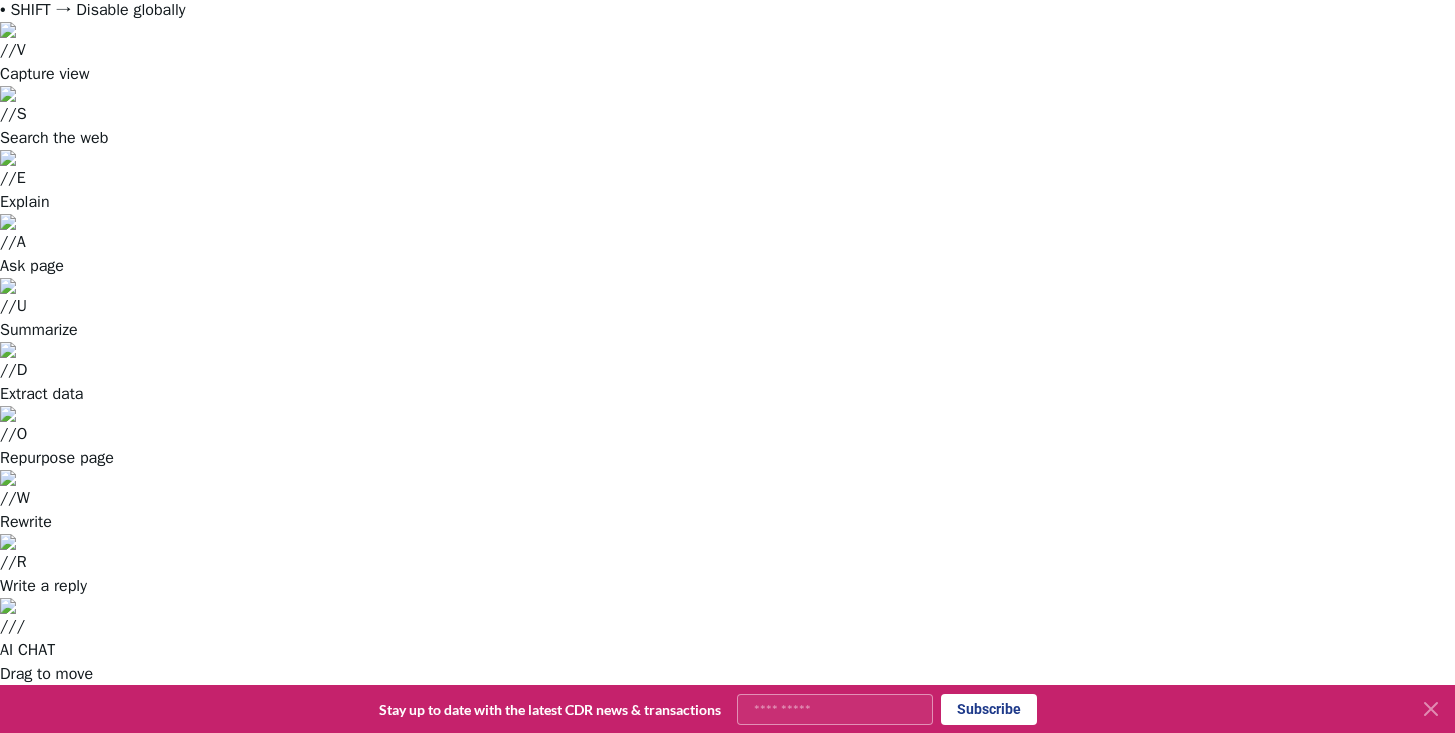 scroll, scrollTop: 0, scrollLeft: 0, axis: both 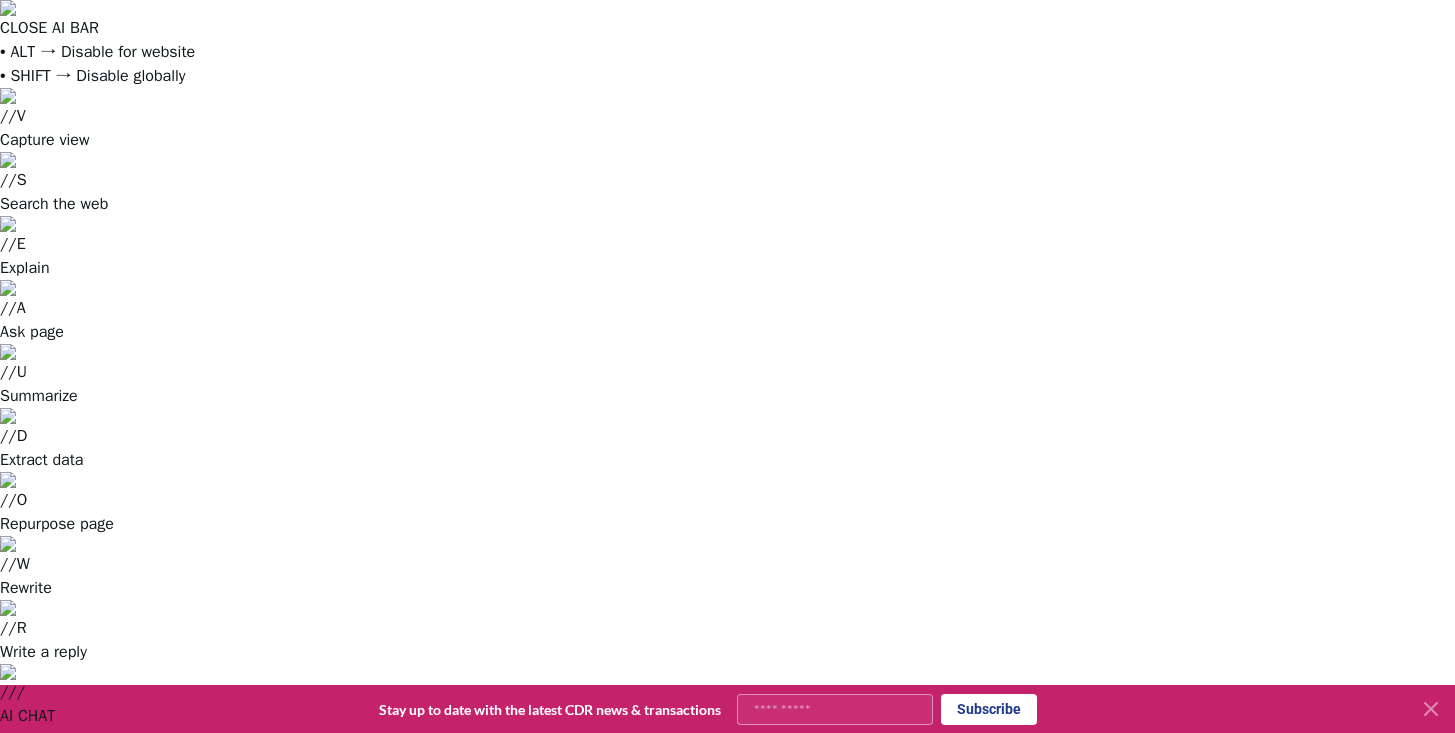 click on "CDR . fyi" at bounding box center (76, 788) 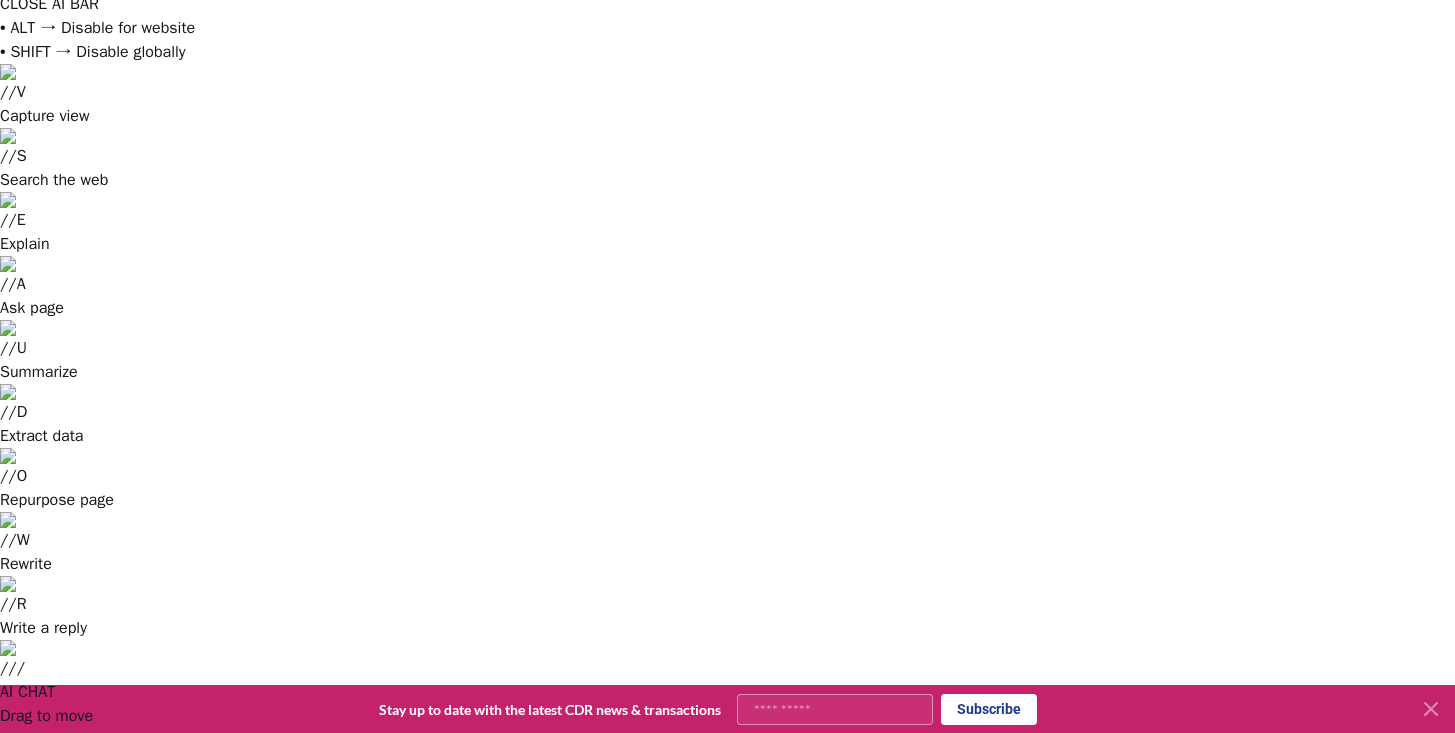 scroll, scrollTop: 0, scrollLeft: 0, axis: both 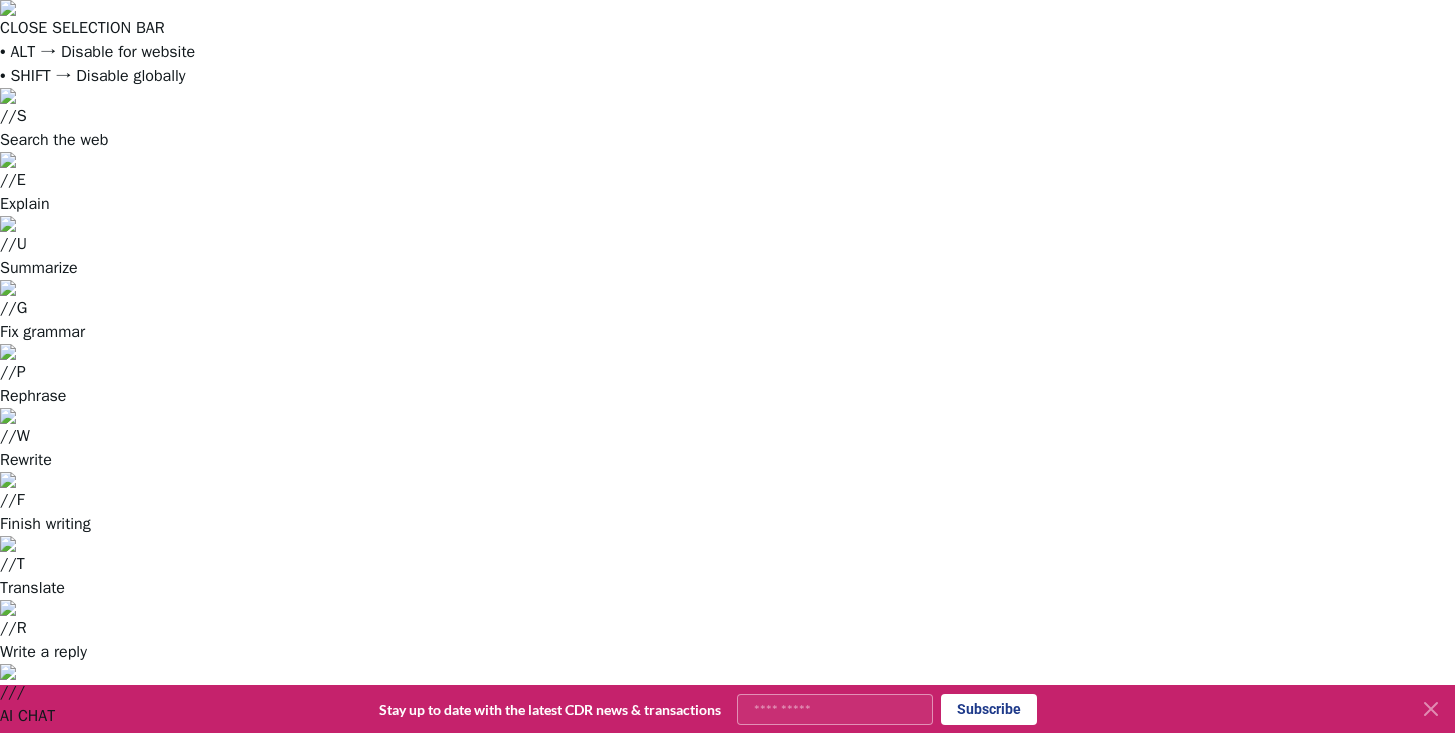 drag, startPoint x: 975, startPoint y: 190, endPoint x: 1359, endPoint y: 200, distance: 384.1302 